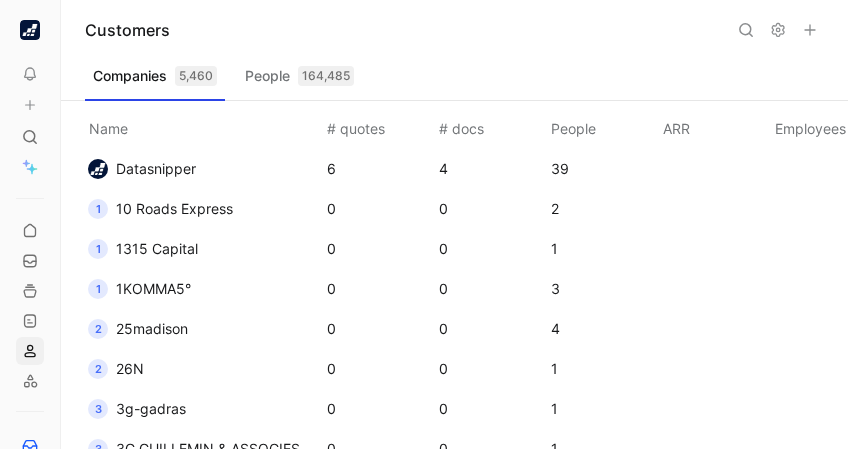scroll, scrollTop: 0, scrollLeft: 0, axis: both 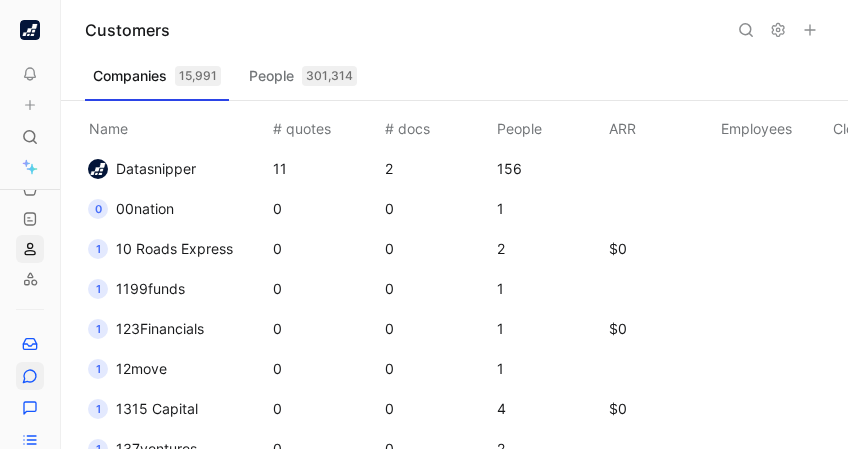 click 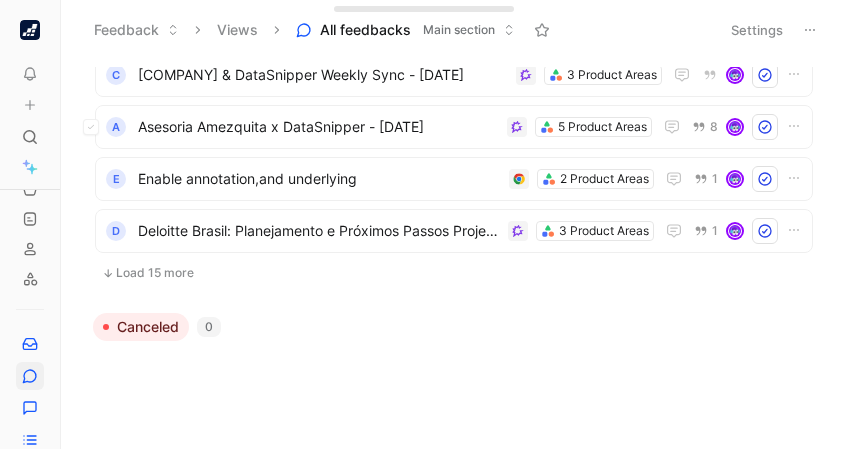 scroll, scrollTop: 759, scrollLeft: 0, axis: vertical 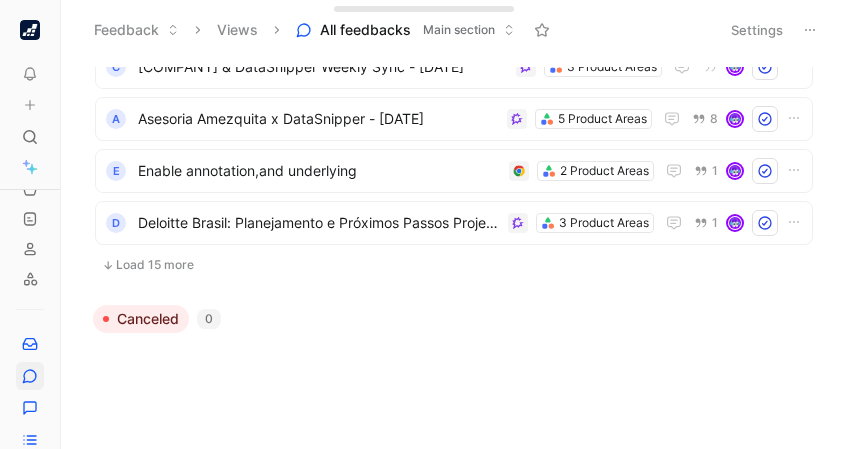 click on "Load 15 more" at bounding box center (454, 265) 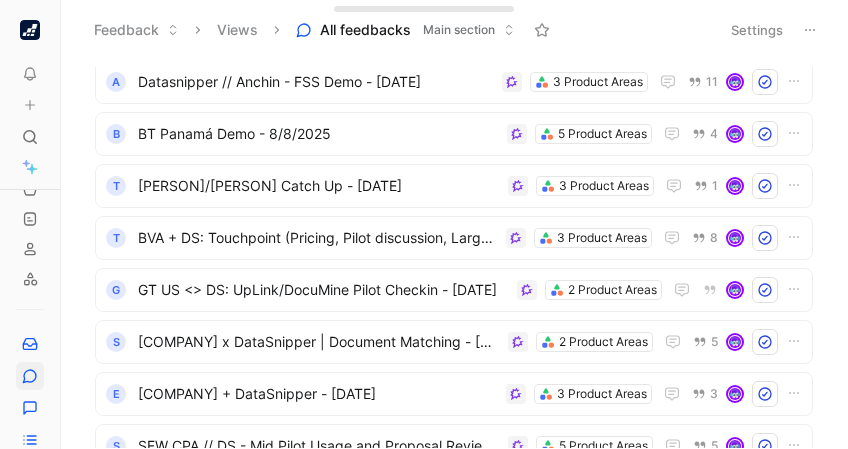 scroll, scrollTop: 928, scrollLeft: 0, axis: vertical 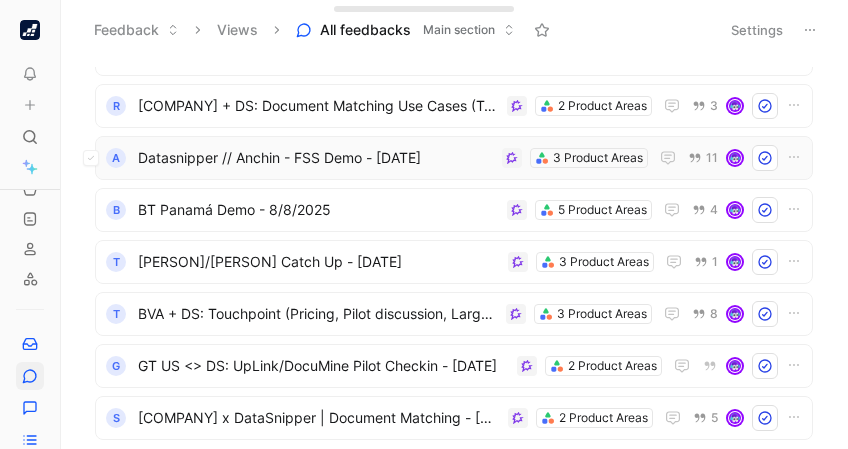 click on "Datasnipper // Anchin - FSS Demo - 8/8/2025" at bounding box center [316, 158] 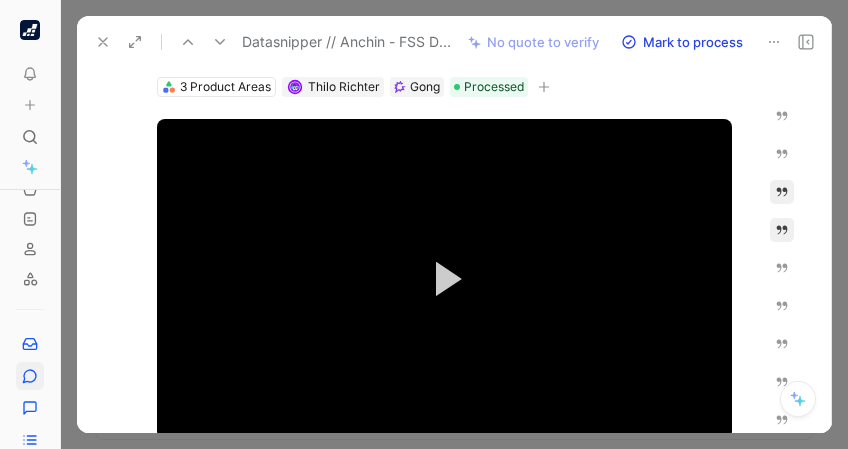 scroll, scrollTop: 80, scrollLeft: 0, axis: vertical 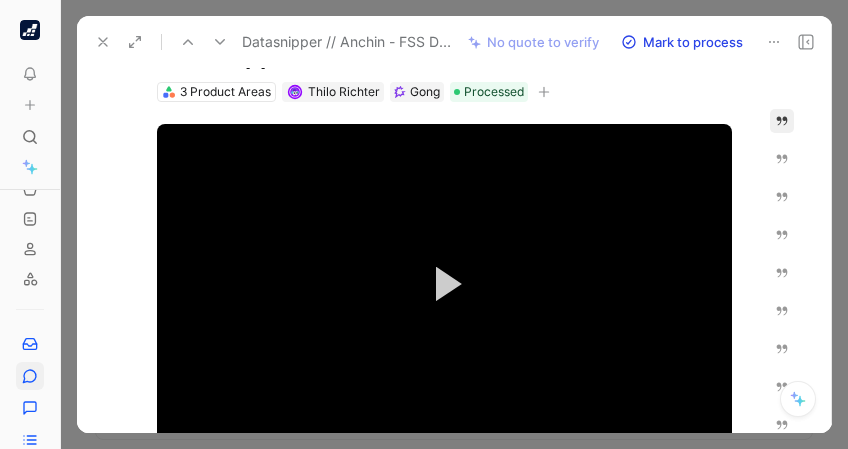 click at bounding box center [782, 121] 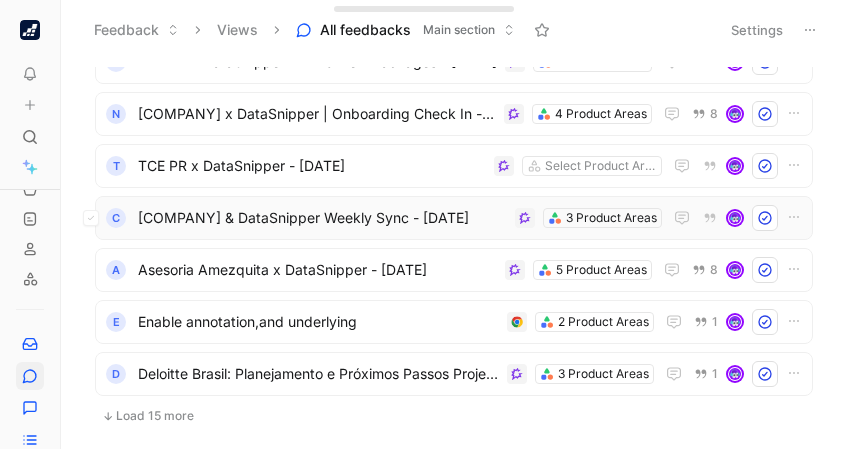 scroll, scrollTop: 609, scrollLeft: 0, axis: vertical 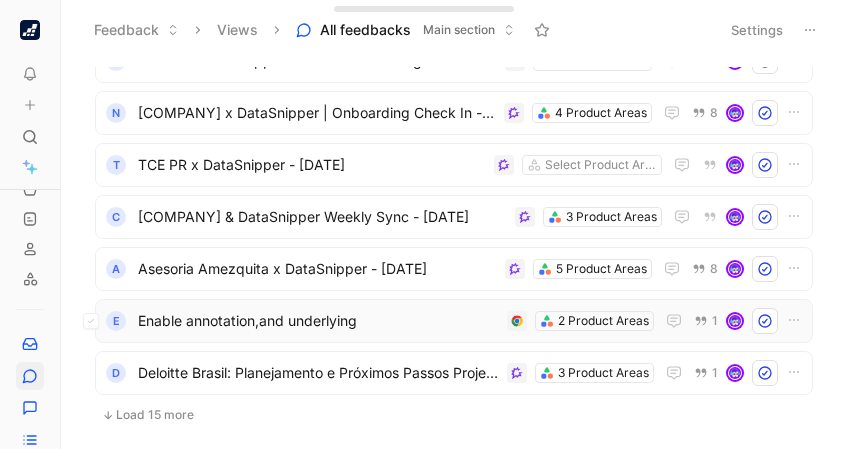 drag, startPoint x: 381, startPoint y: 324, endPoint x: 326, endPoint y: 320, distance: 55.145264 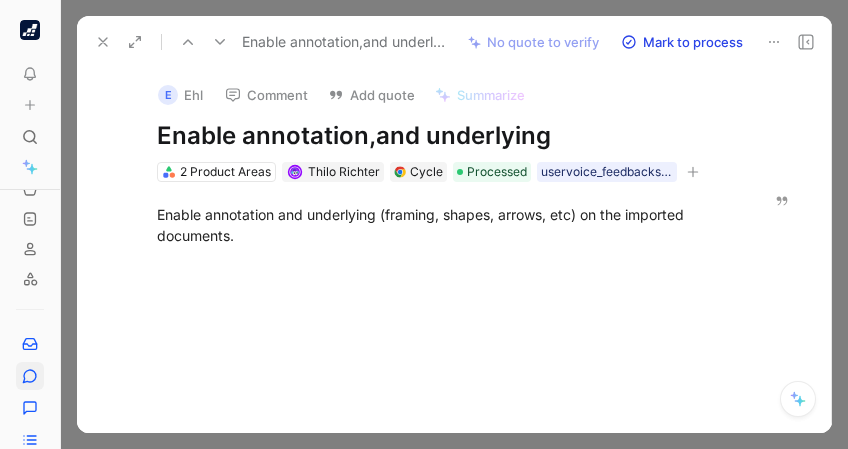 click 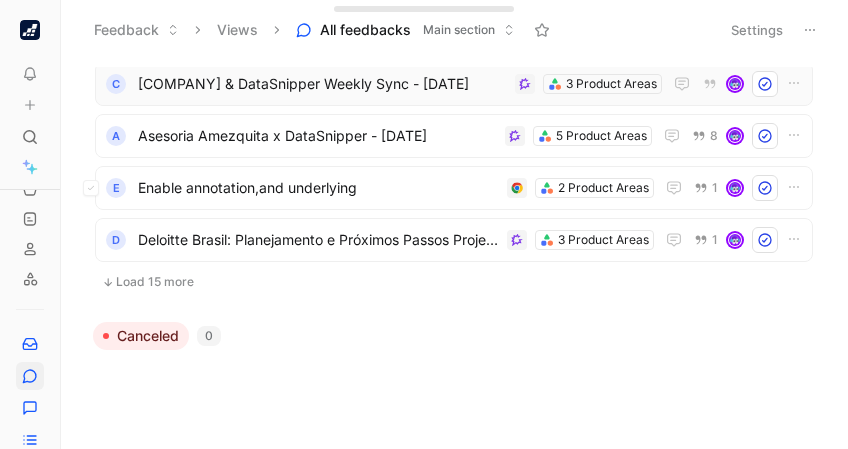 scroll, scrollTop: 744, scrollLeft: 0, axis: vertical 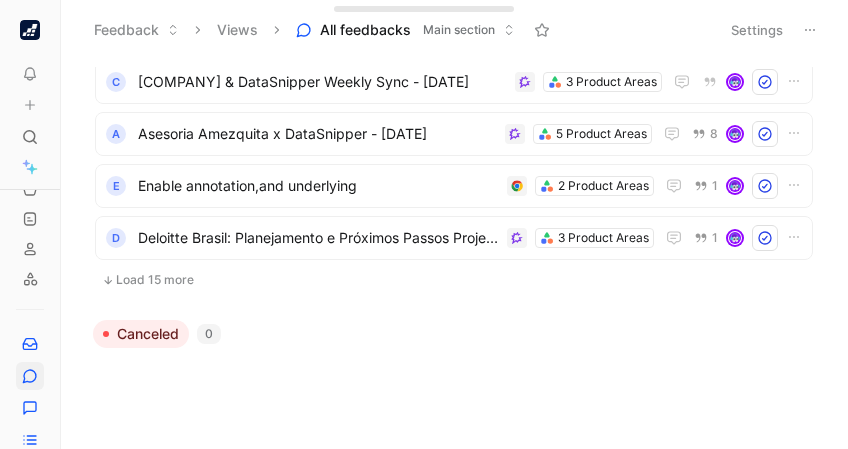 drag, startPoint x: 135, startPoint y: 286, endPoint x: 116, endPoint y: 275, distance: 21.954498 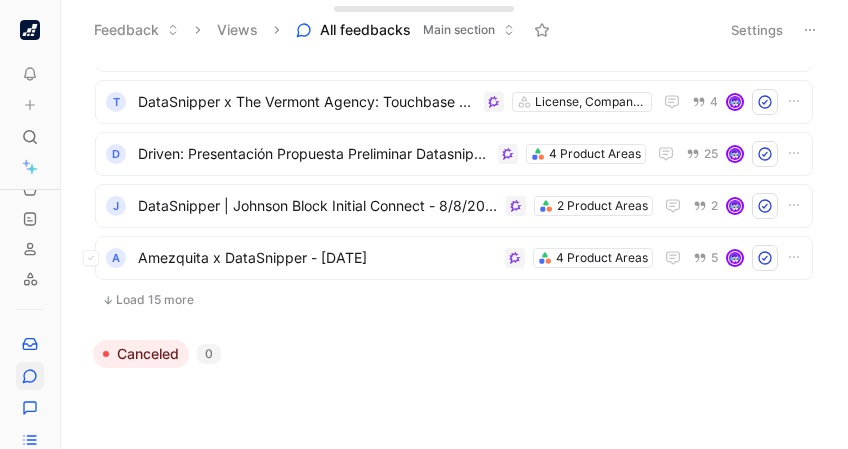 scroll, scrollTop: 1522, scrollLeft: 0, axis: vertical 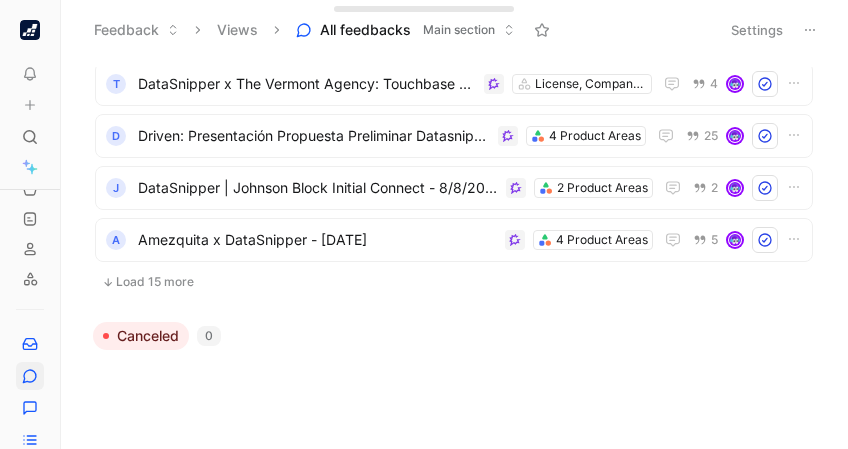 click on "Load 15 more" at bounding box center (454, 282) 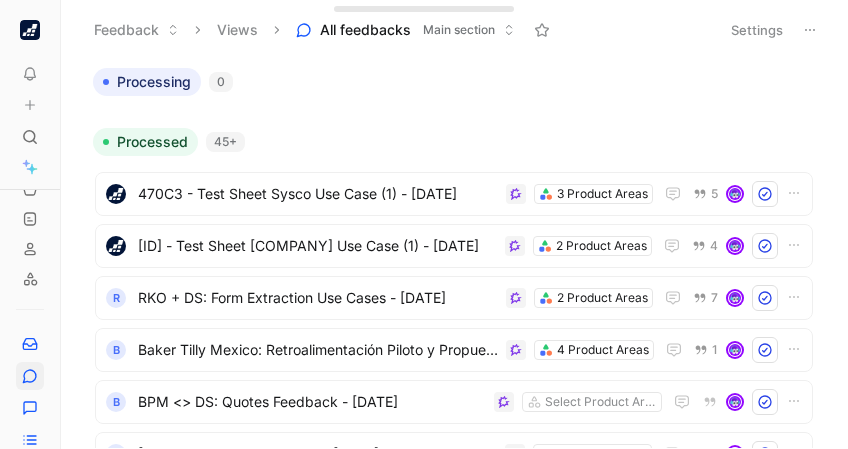 scroll, scrollTop: 0, scrollLeft: 0, axis: both 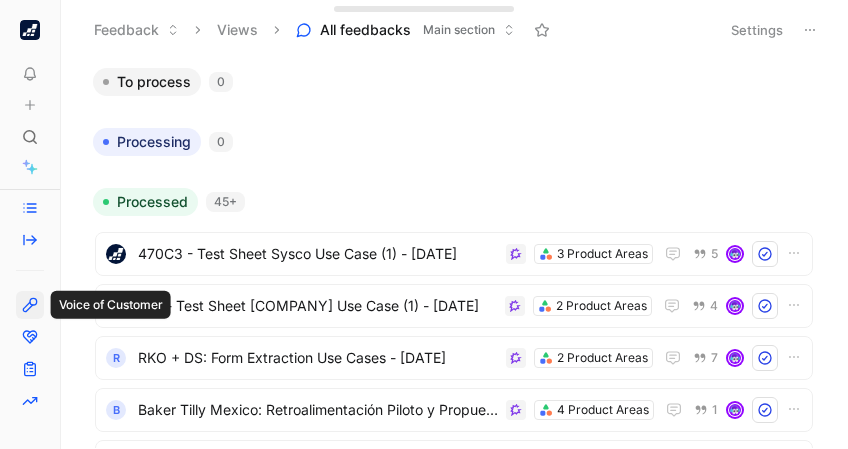 click 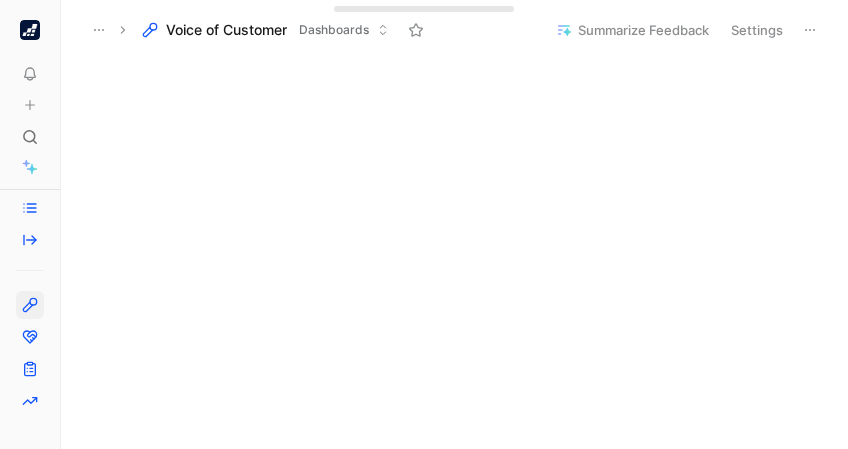 scroll, scrollTop: 232, scrollLeft: 0, axis: vertical 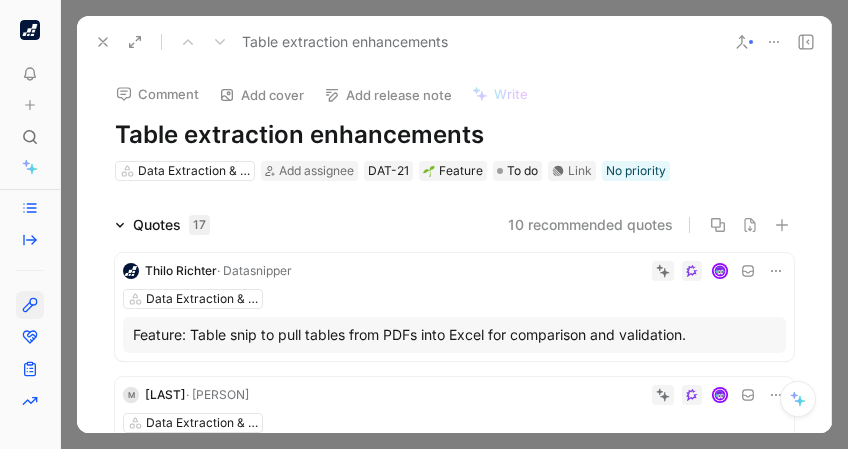 click 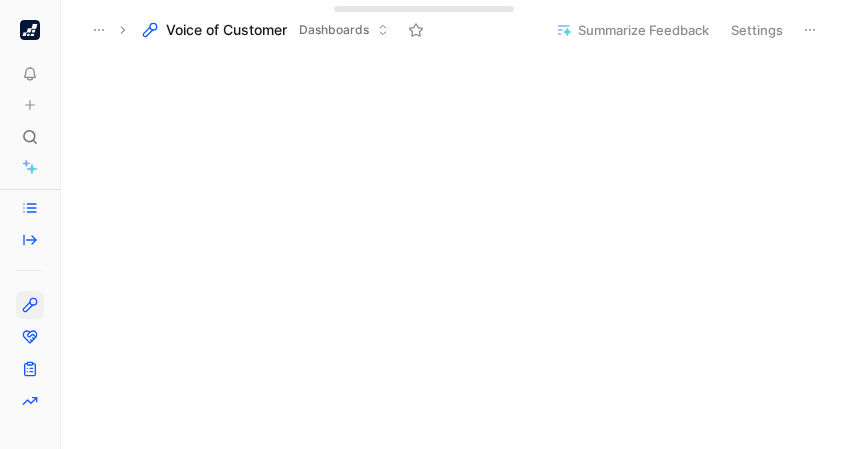 scroll, scrollTop: 280, scrollLeft: 0, axis: vertical 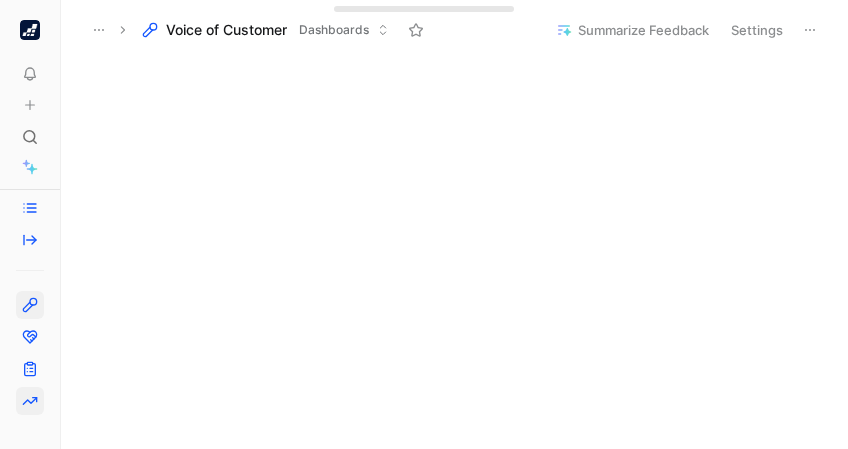 click 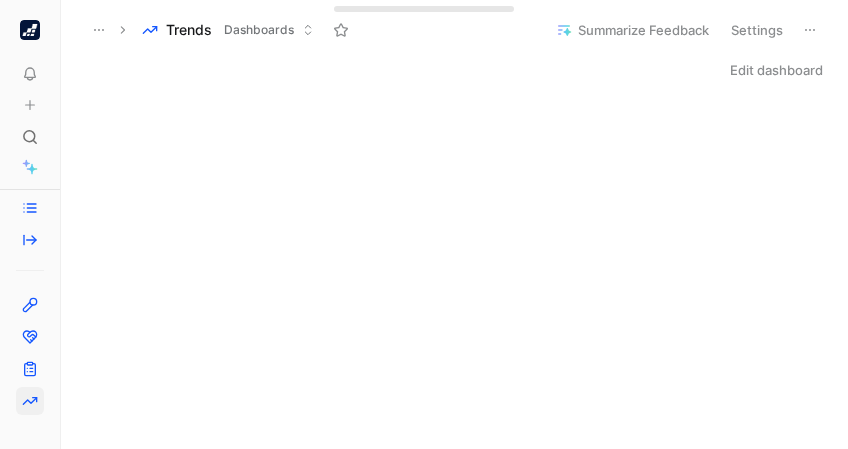 scroll, scrollTop: 3, scrollLeft: 0, axis: vertical 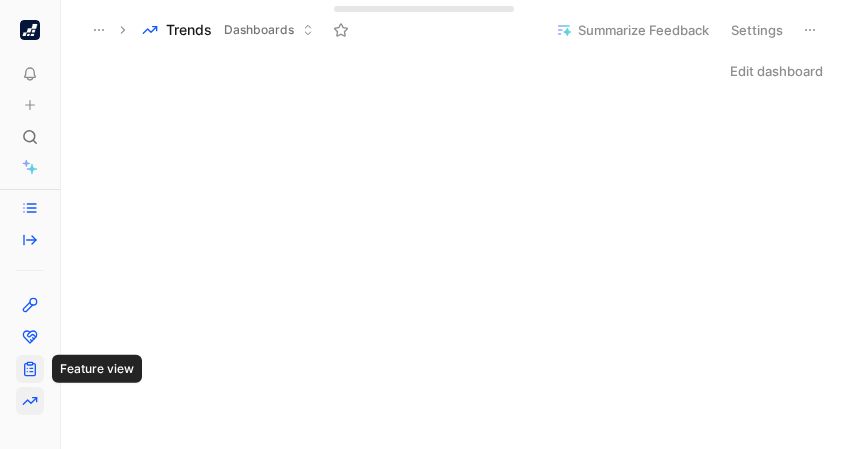 click 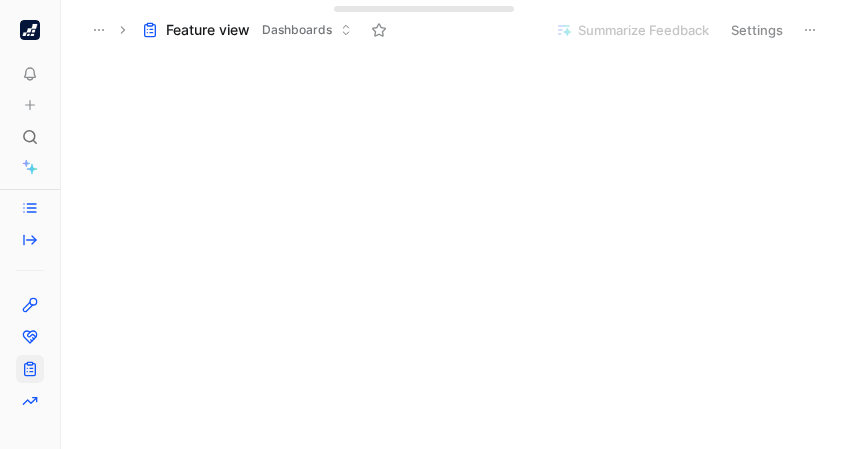 scroll, scrollTop: 225, scrollLeft: 0, axis: vertical 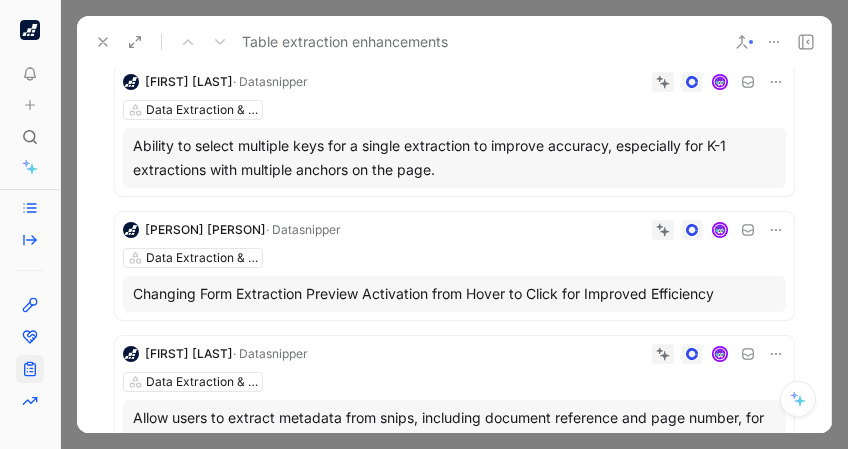click at bounding box center (103, 42) 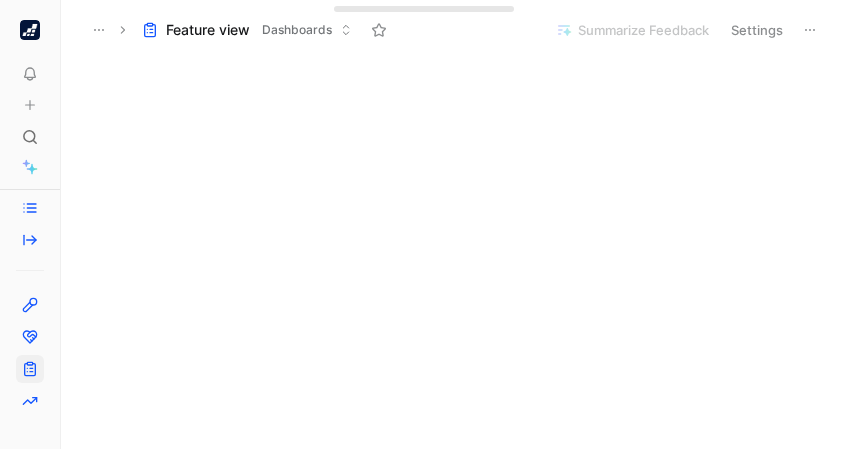 scroll, scrollTop: 0, scrollLeft: 0, axis: both 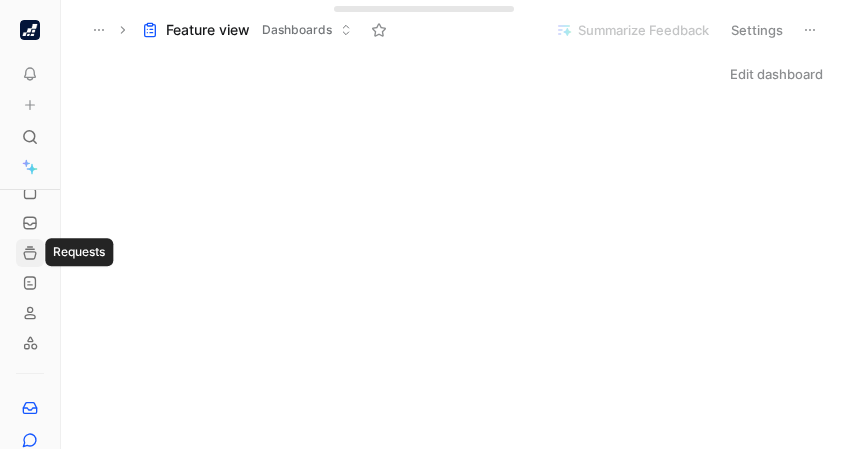 click 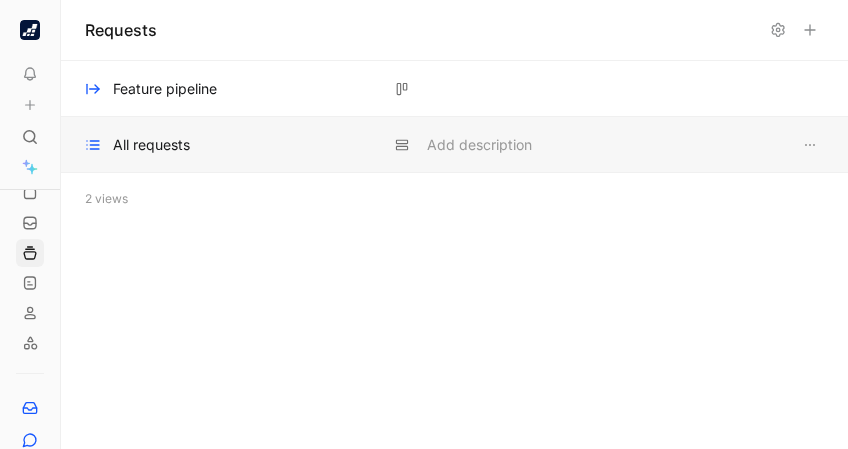 click on "All requests" at bounding box center (151, 145) 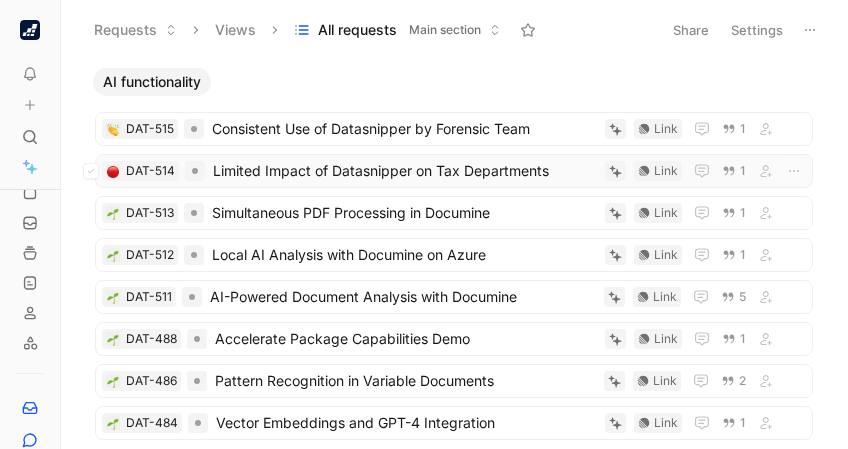 click on "Limited Impact of Datasnipper on Tax Departments" at bounding box center [405, 171] 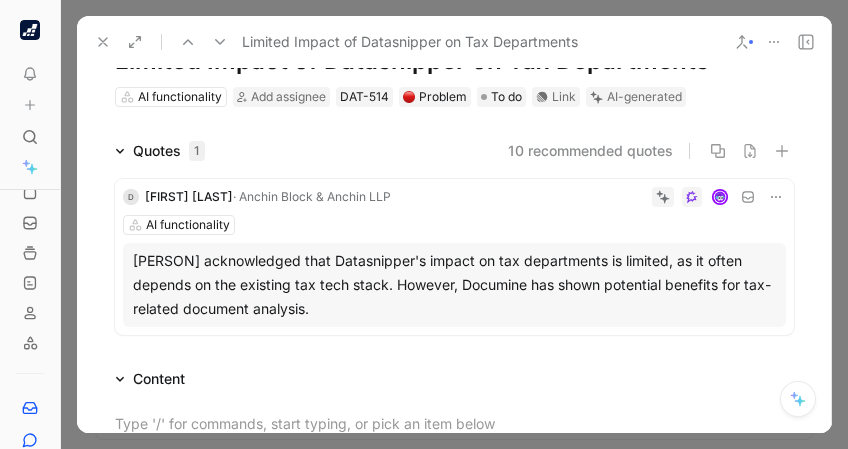 scroll, scrollTop: 74, scrollLeft: 0, axis: vertical 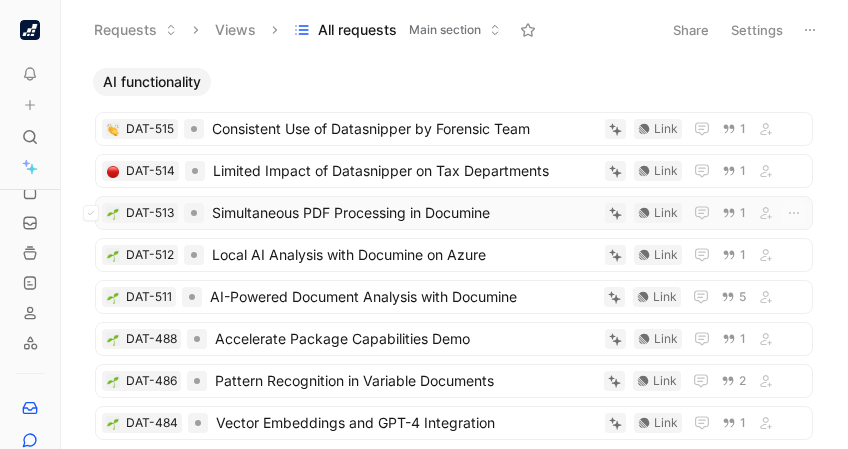 drag, startPoint x: 276, startPoint y: 209, endPoint x: 252, endPoint y: 212, distance: 24.186773 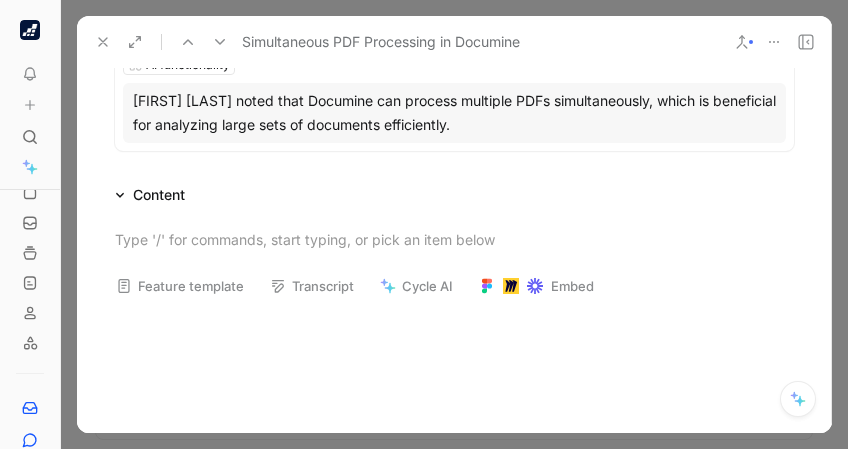 scroll, scrollTop: 0, scrollLeft: 0, axis: both 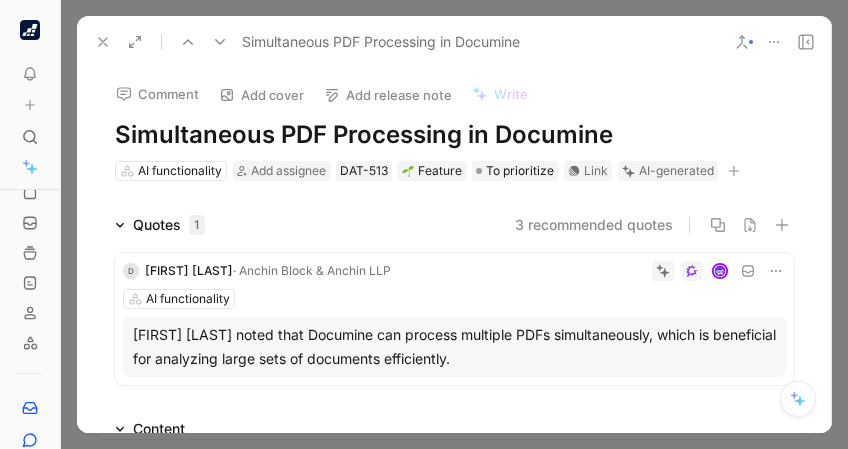 click 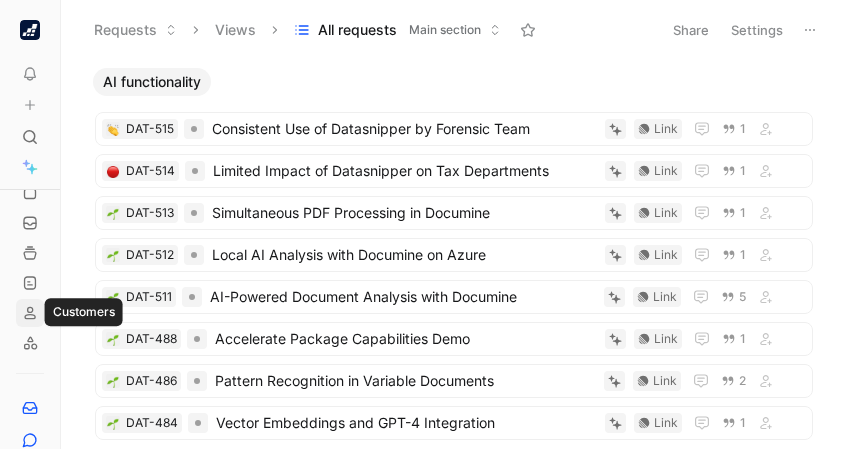 click 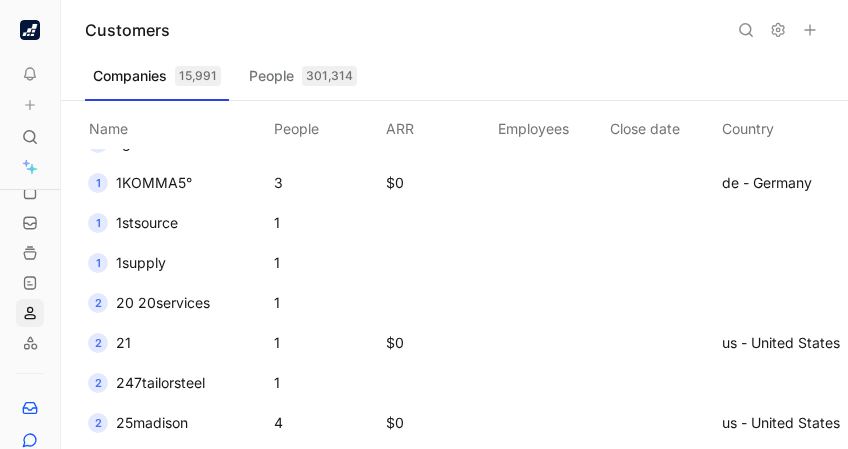 scroll, scrollTop: 466, scrollLeft: 0, axis: vertical 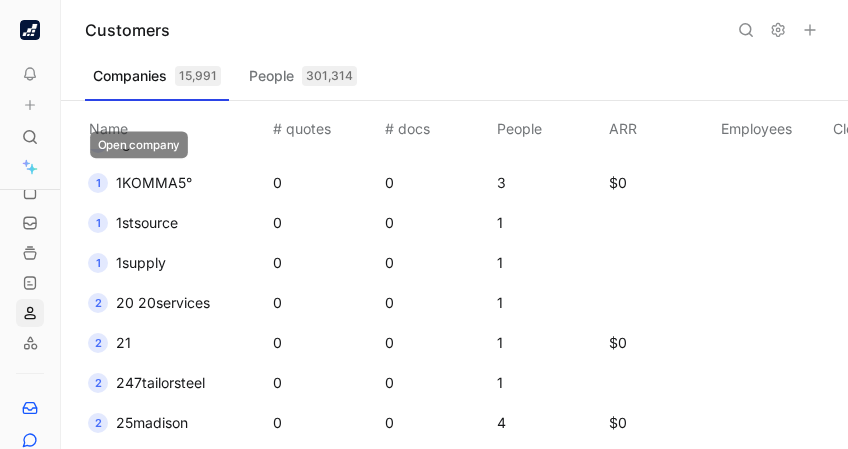click on "1KOMMA5°" at bounding box center [154, 182] 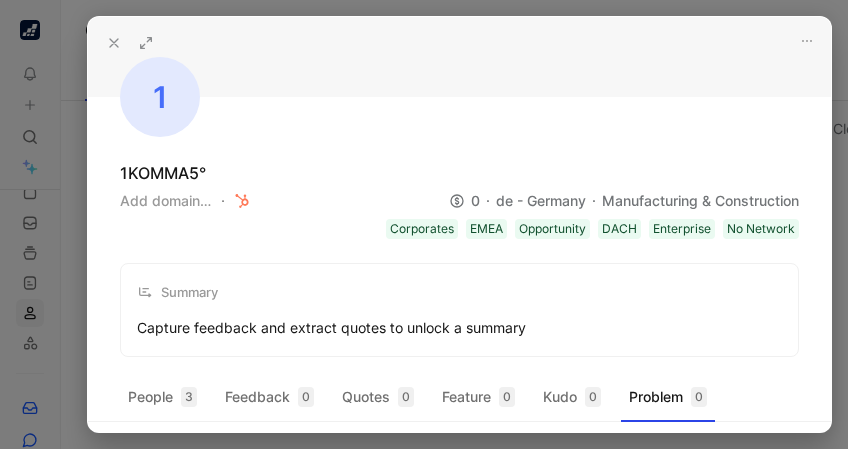 click at bounding box center (424, 224) 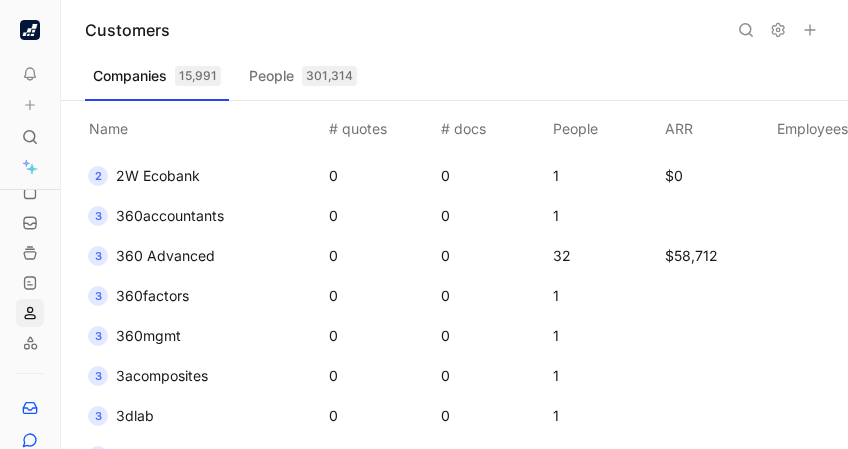 scroll, scrollTop: 940, scrollLeft: 0, axis: vertical 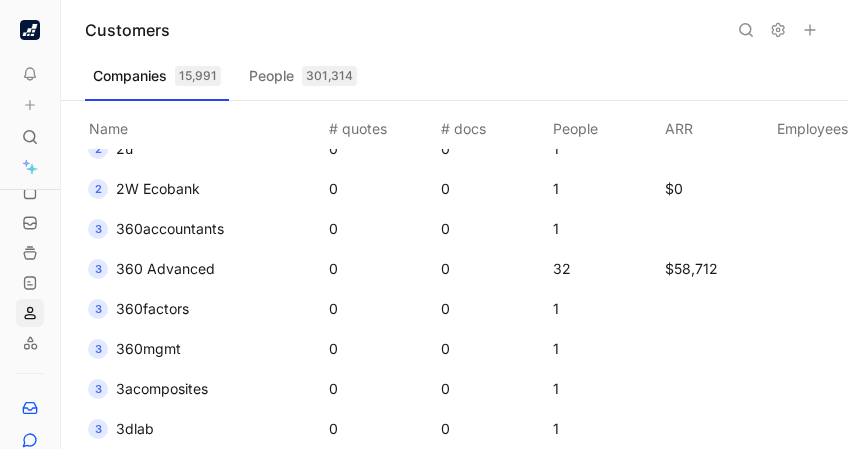 click on "360 Advanced" at bounding box center [165, 268] 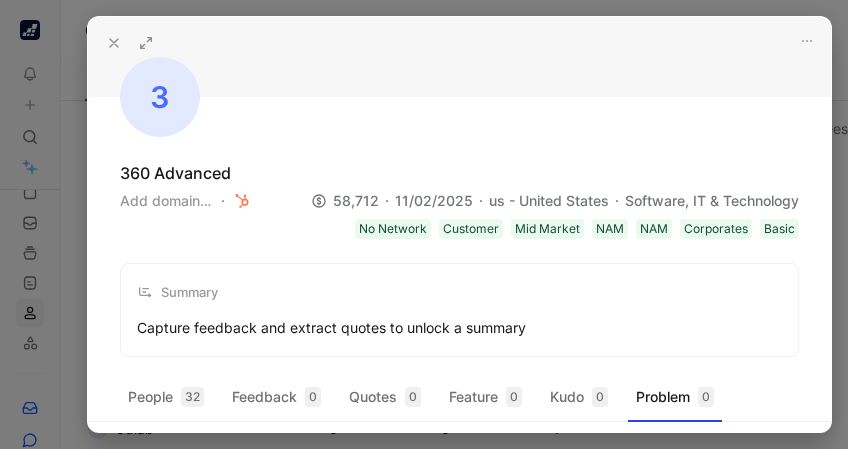 drag, startPoint x: 76, startPoint y: 248, endPoint x: 72, endPoint y: 261, distance: 13.601471 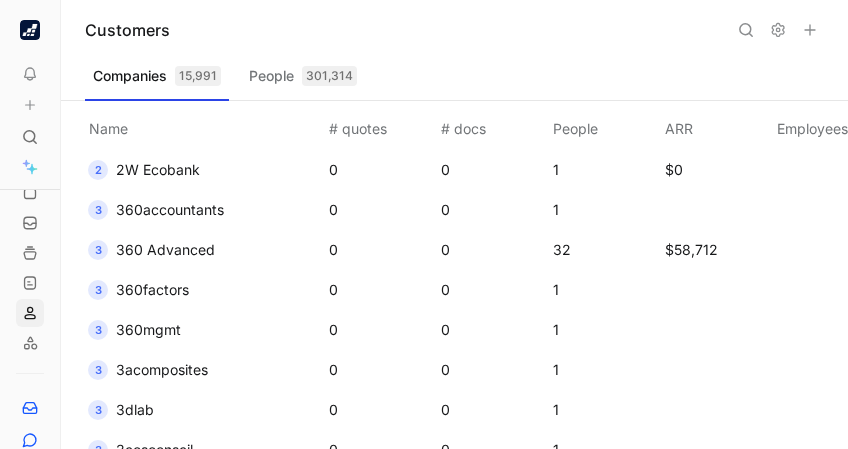 scroll, scrollTop: 958, scrollLeft: 0, axis: vertical 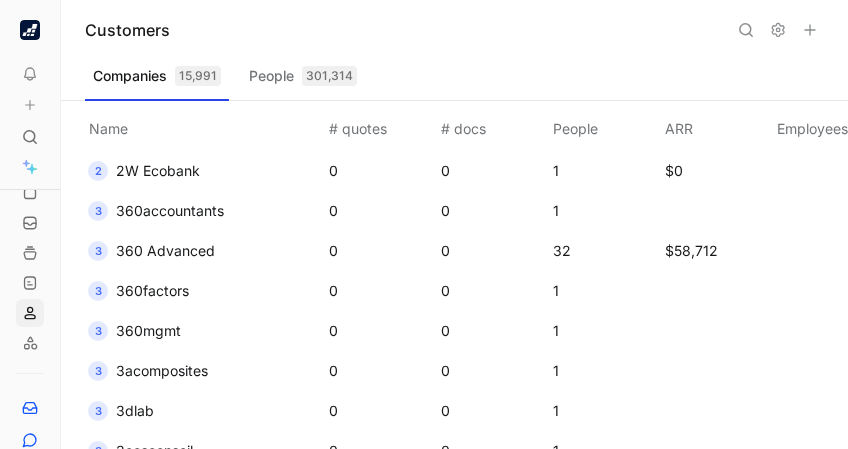click on "360 Advanced" at bounding box center [165, 250] 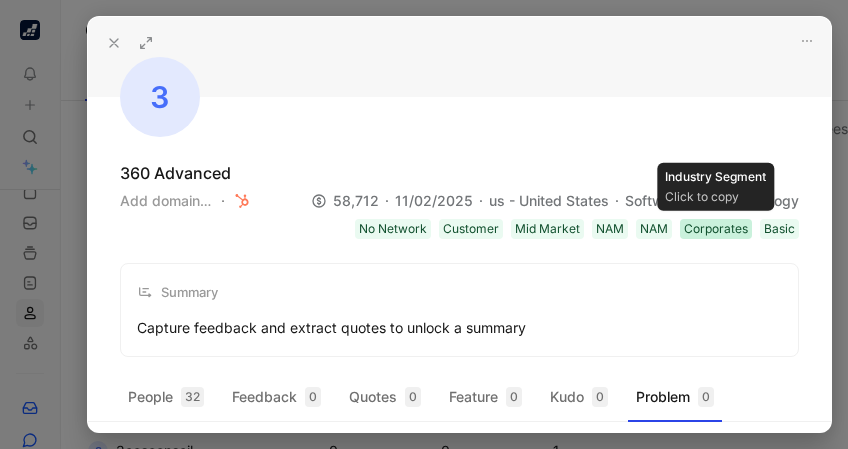 click on "Corporates" at bounding box center [716, 229] 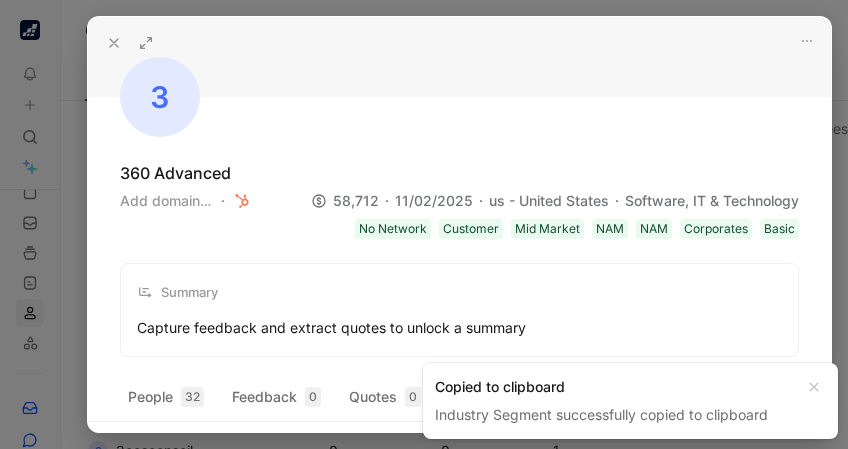 click at bounding box center [424, 224] 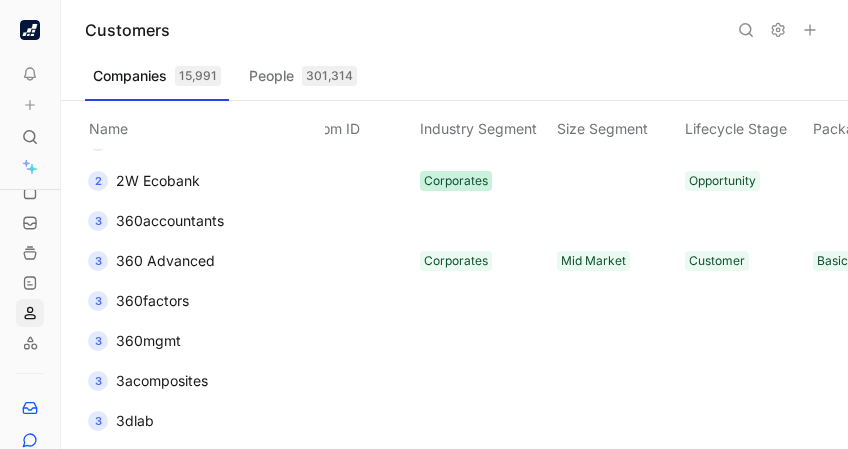scroll, scrollTop: 948, scrollLeft: 1315, axis: both 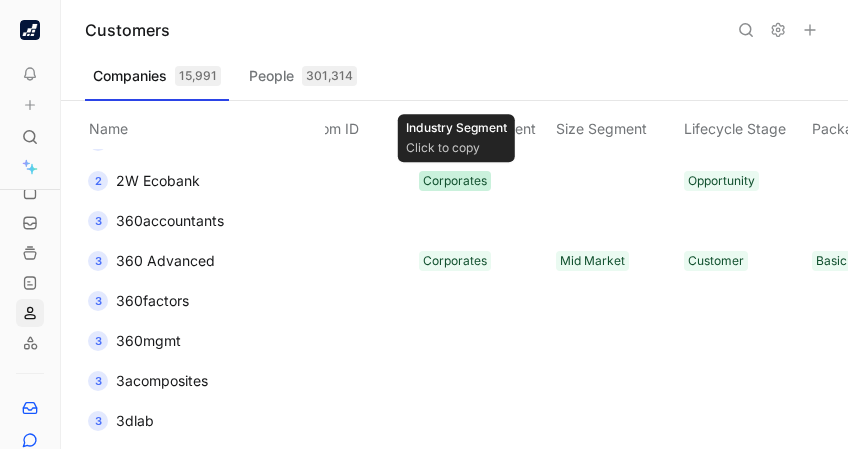 click on "Corporates" at bounding box center (455, 181) 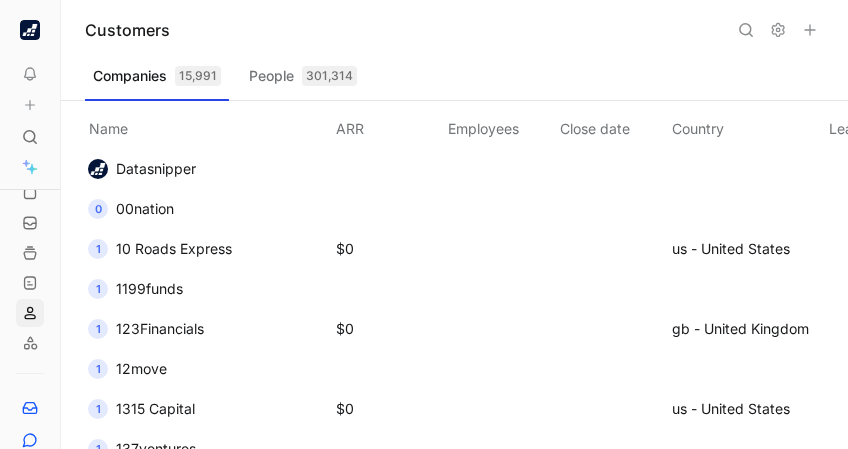 scroll, scrollTop: 0, scrollLeft: 0, axis: both 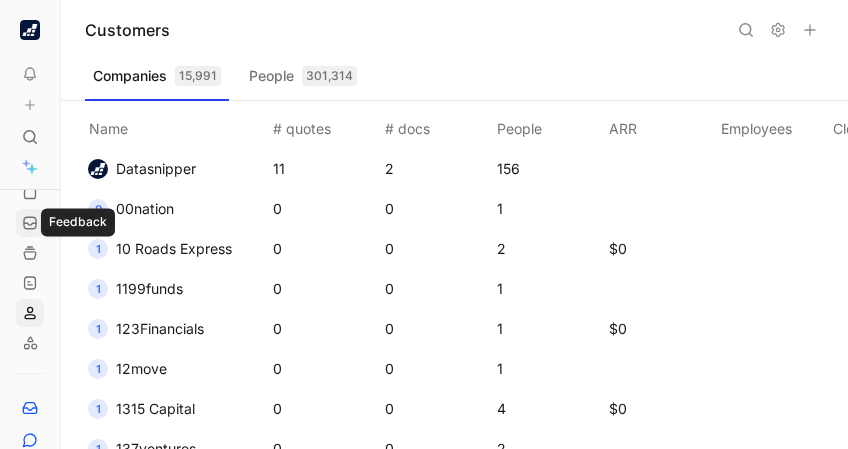 click 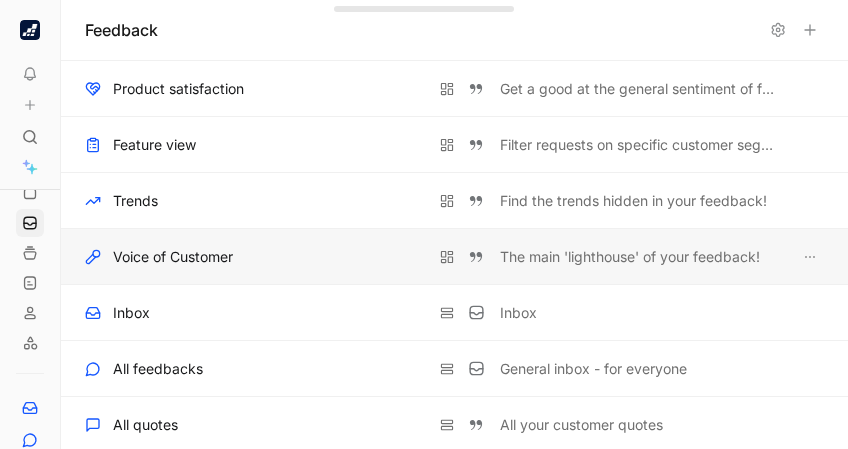 scroll, scrollTop: 55, scrollLeft: 0, axis: vertical 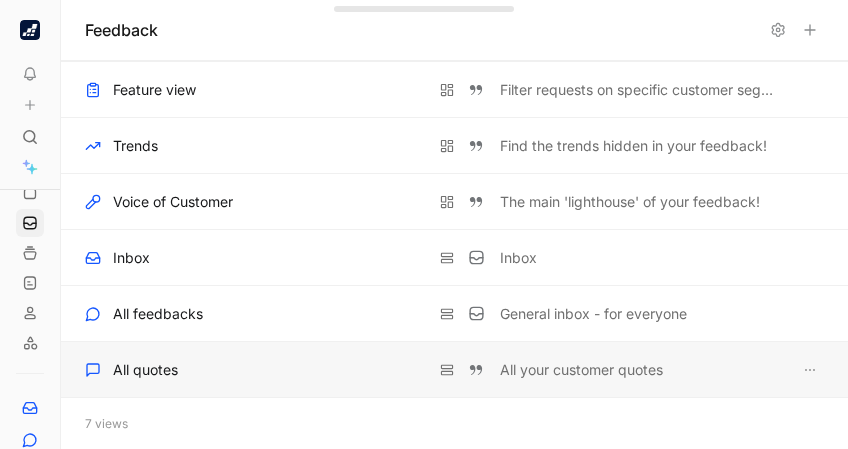 click on "All quotes" at bounding box center [145, 370] 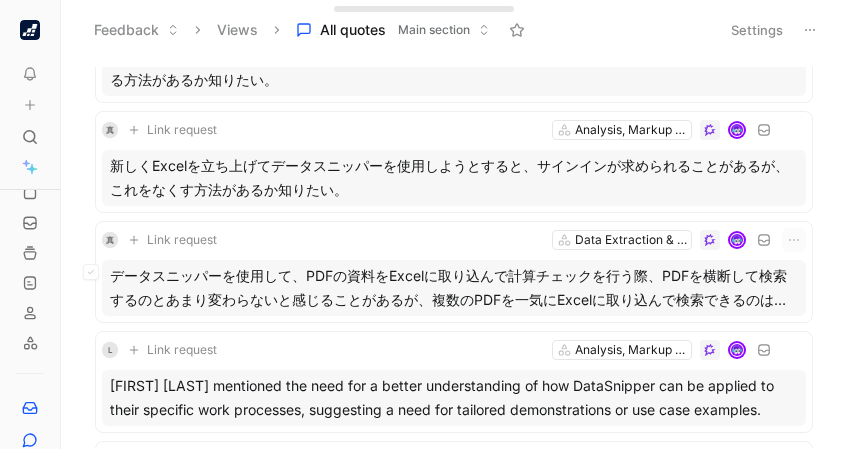 scroll, scrollTop: 0, scrollLeft: 0, axis: both 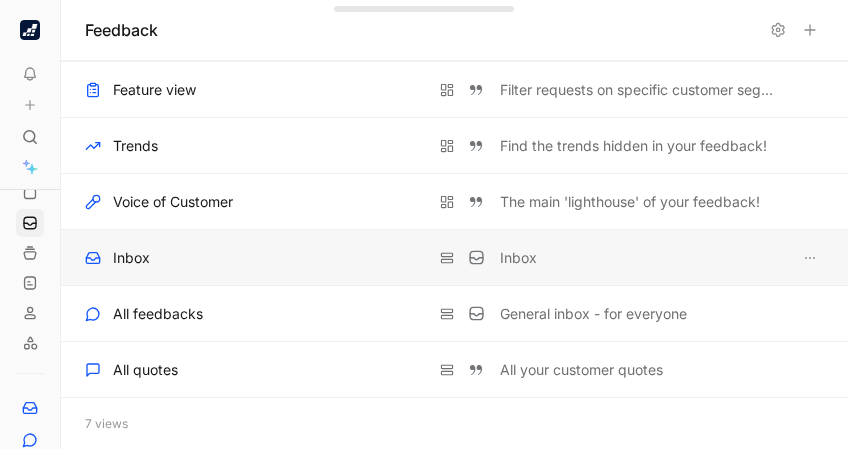 click on "Inbox" at bounding box center (258, 258) 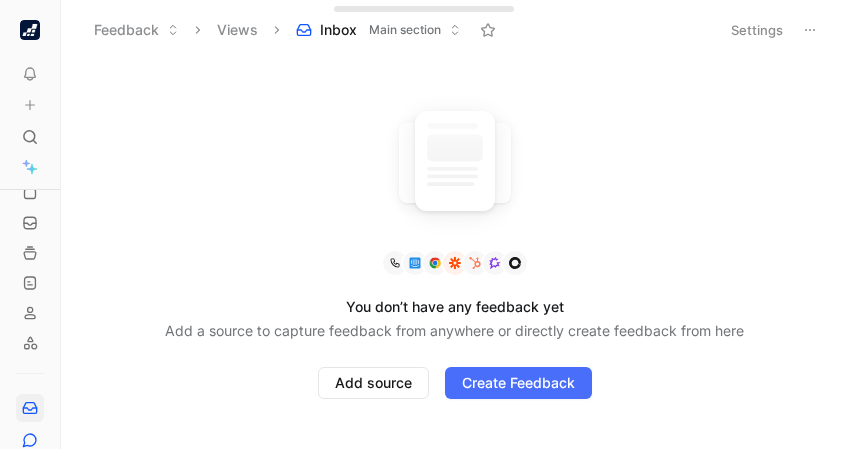 click at bounding box center [30, 30] 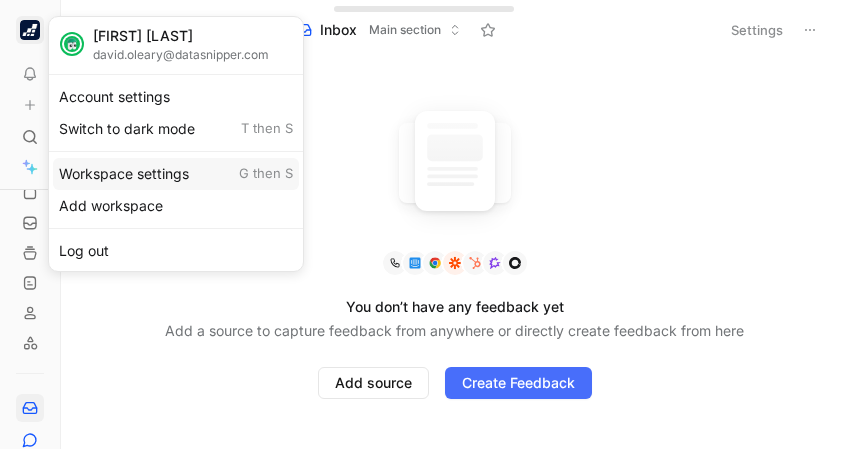 drag, startPoint x: 156, startPoint y: 163, endPoint x: 124, endPoint y: 170, distance: 32.75668 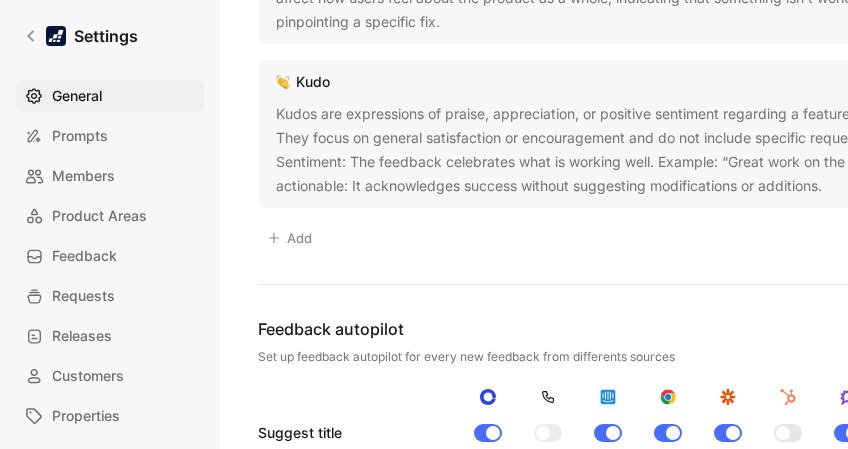 scroll, scrollTop: 1700, scrollLeft: 0, axis: vertical 